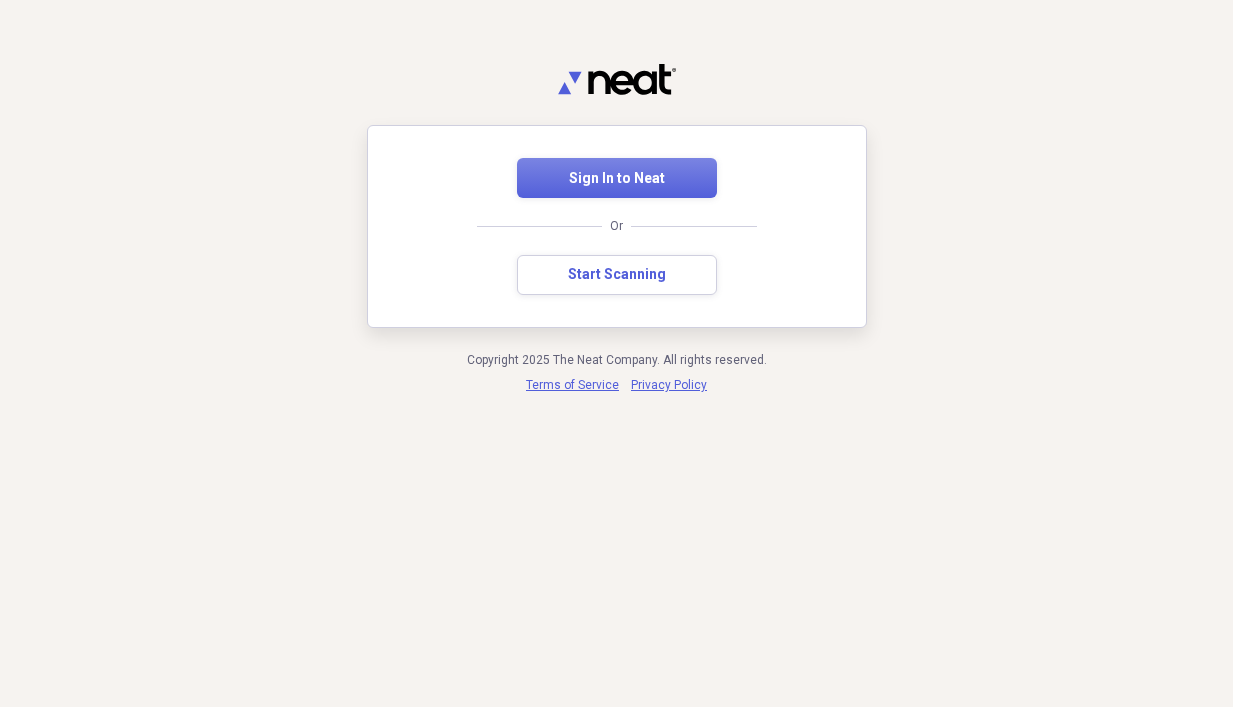 scroll, scrollTop: 0, scrollLeft: 0, axis: both 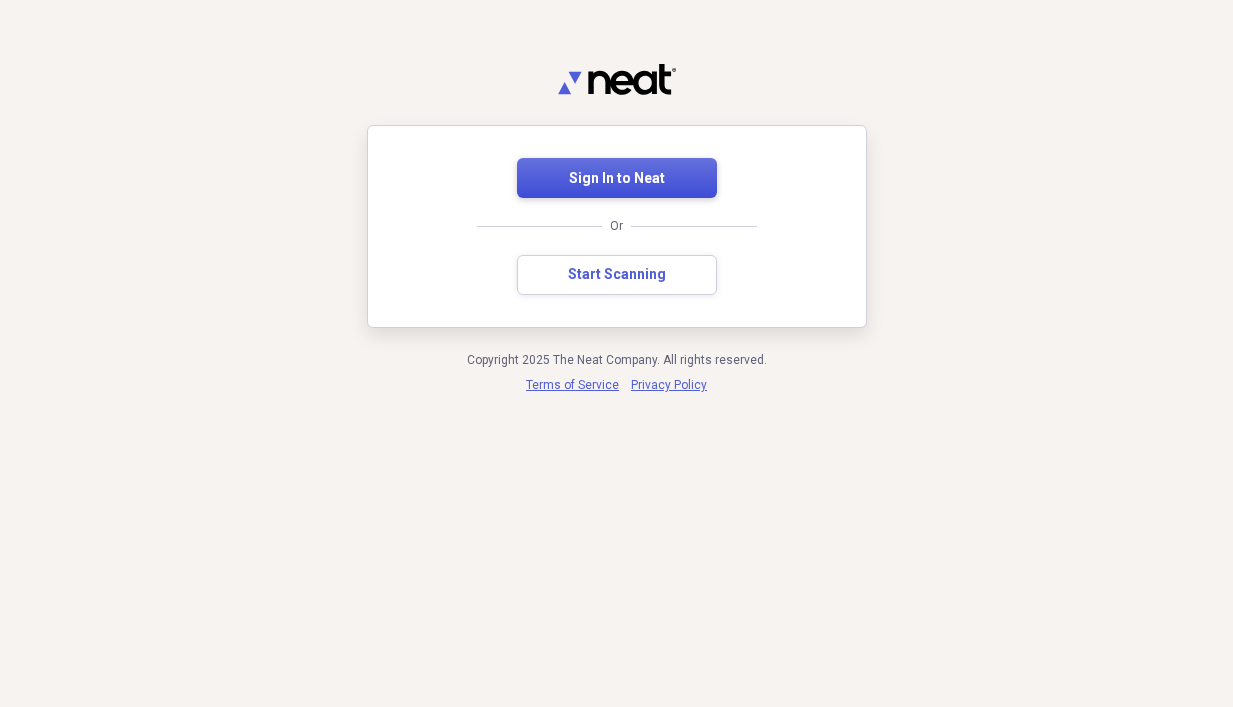 click on "Sign In to Neat" at bounding box center (617, 179) 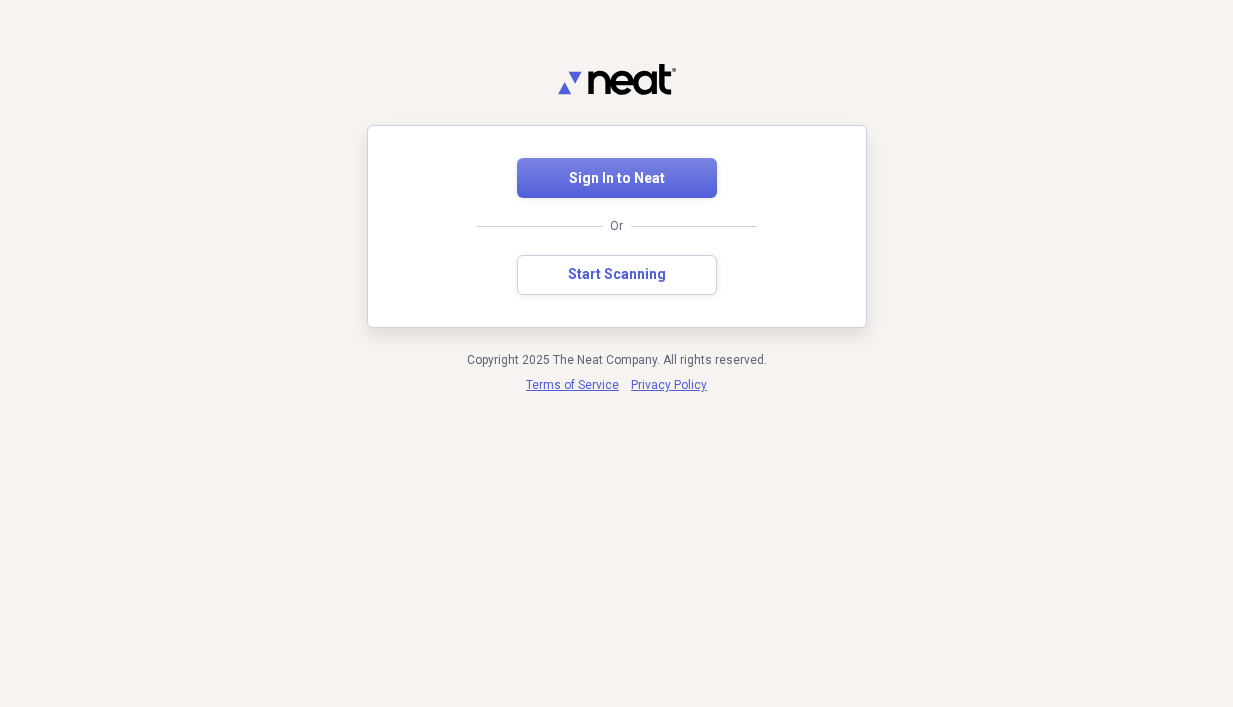 scroll, scrollTop: 0, scrollLeft: 0, axis: both 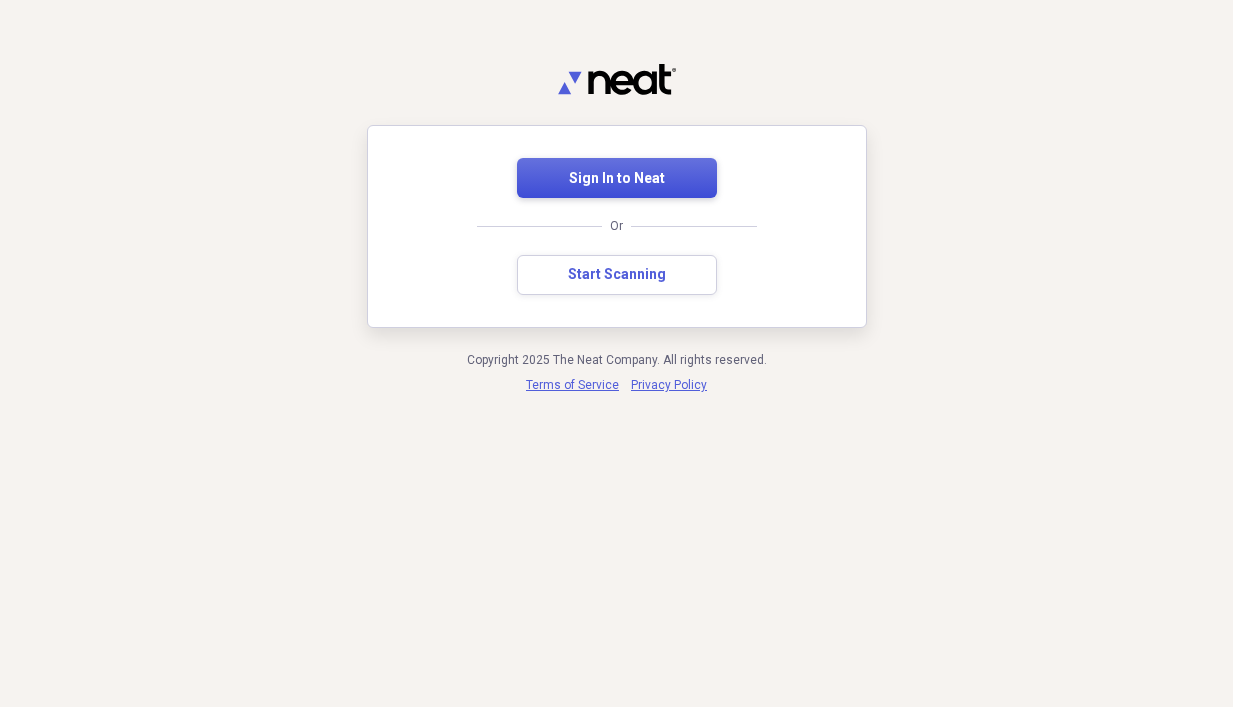click on "Sign In to Neat" at bounding box center (617, 179) 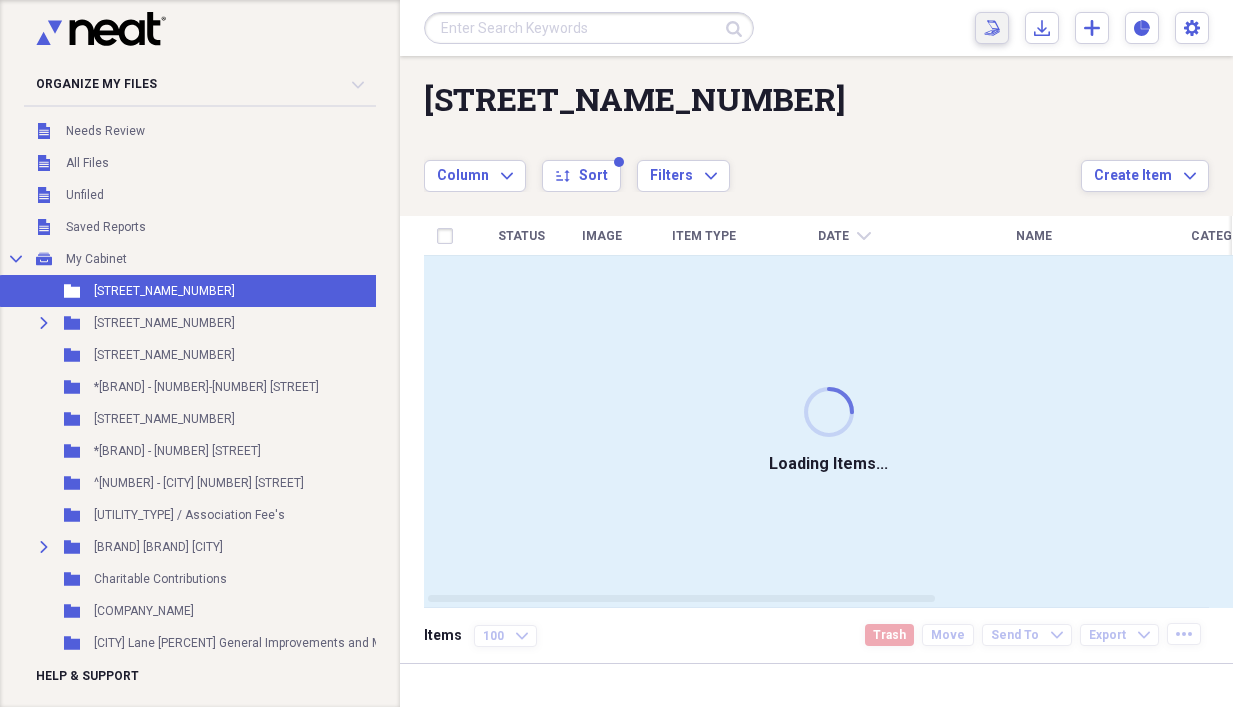 click on "Scan Scan" at bounding box center (992, 28) 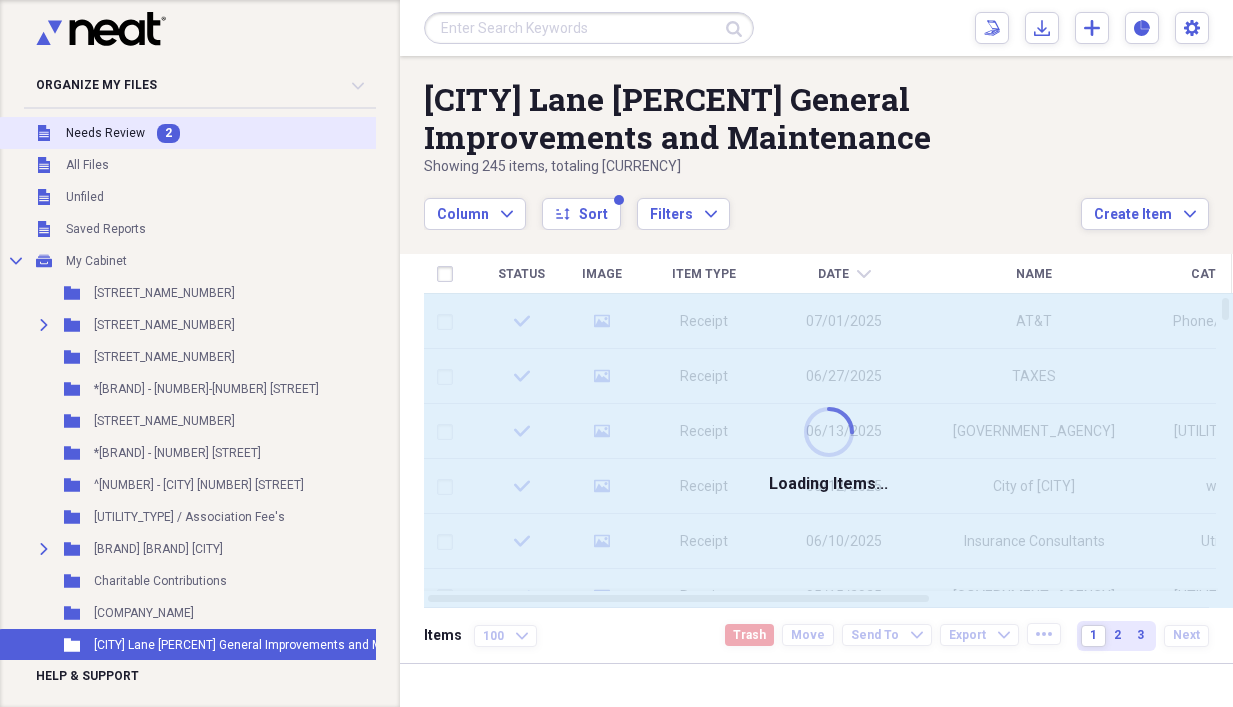 click on "Needs Review" at bounding box center [105, 133] 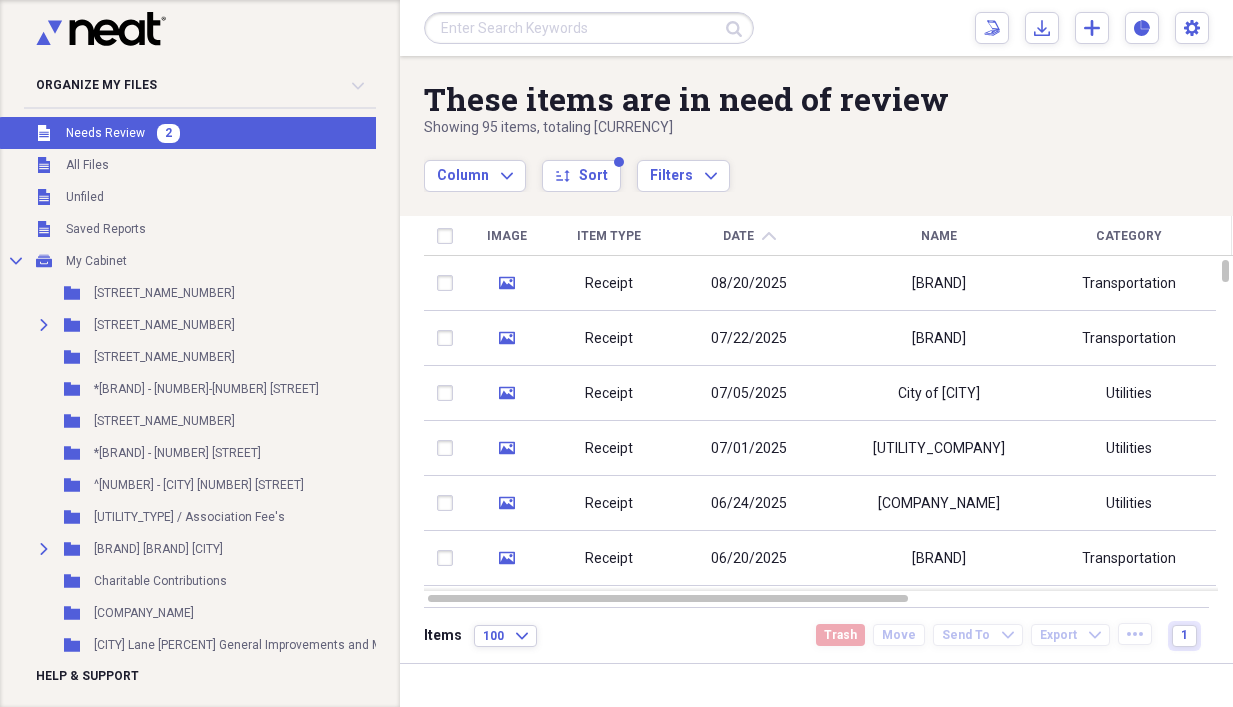 click on "Unfiled Needs Review 2" at bounding box center (253, 133) 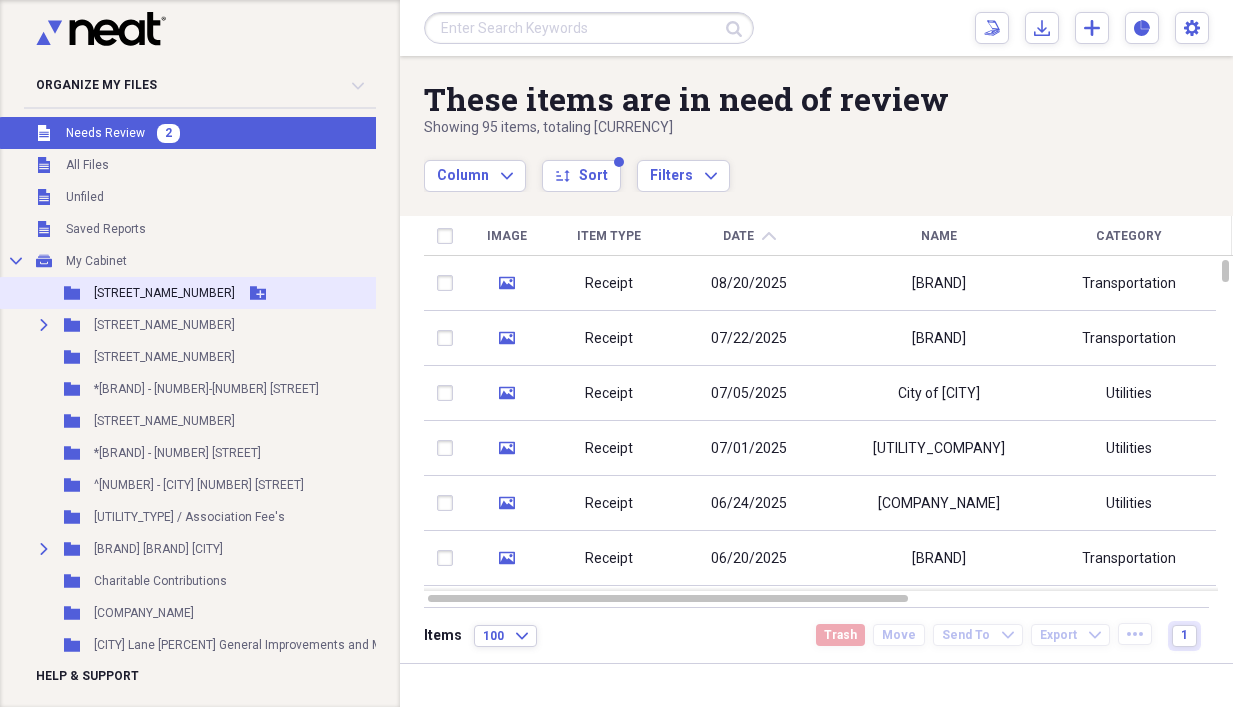 click on "[STREET_NAME_NUMBER]" at bounding box center (164, 293) 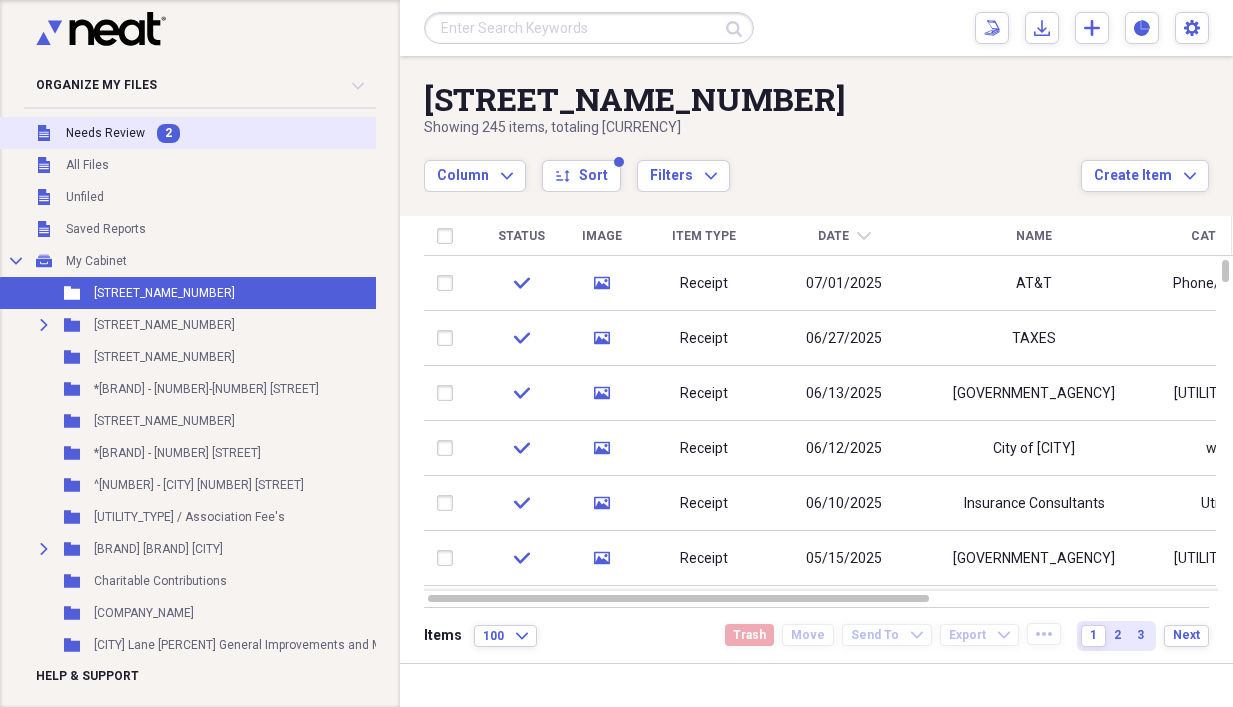 click on "2" at bounding box center (168, 133) 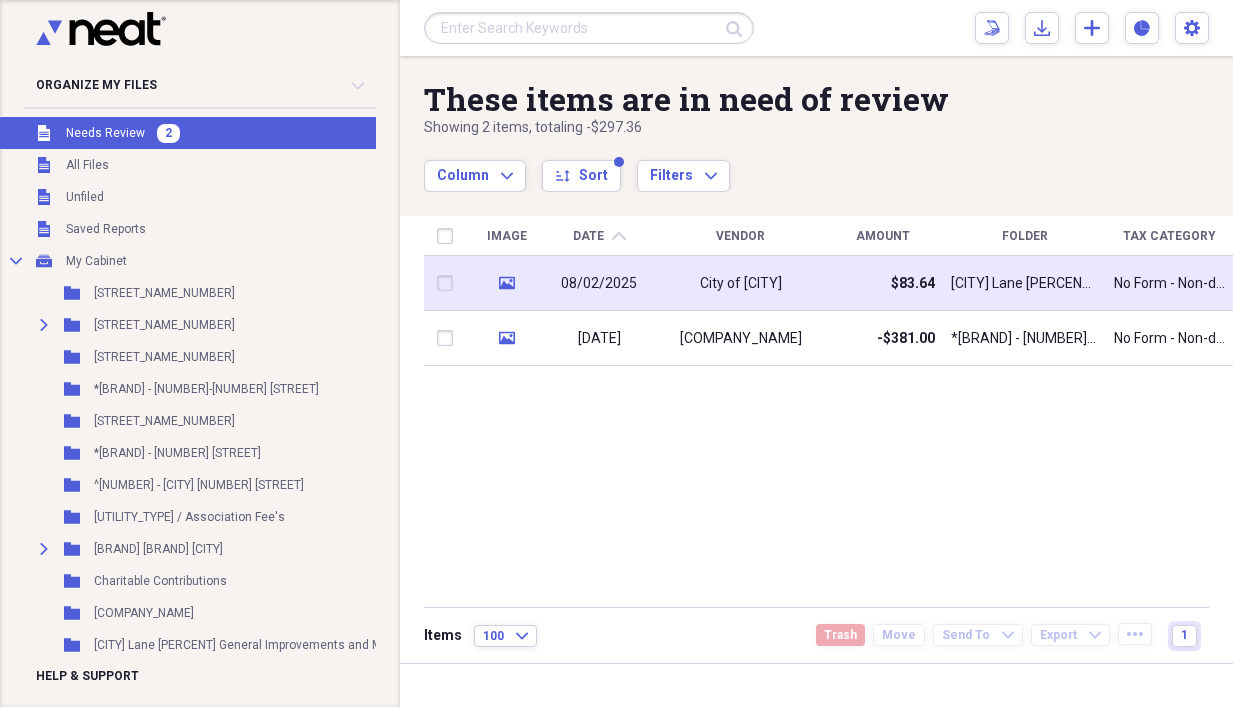 click on "08/02/2025" at bounding box center [599, 283] 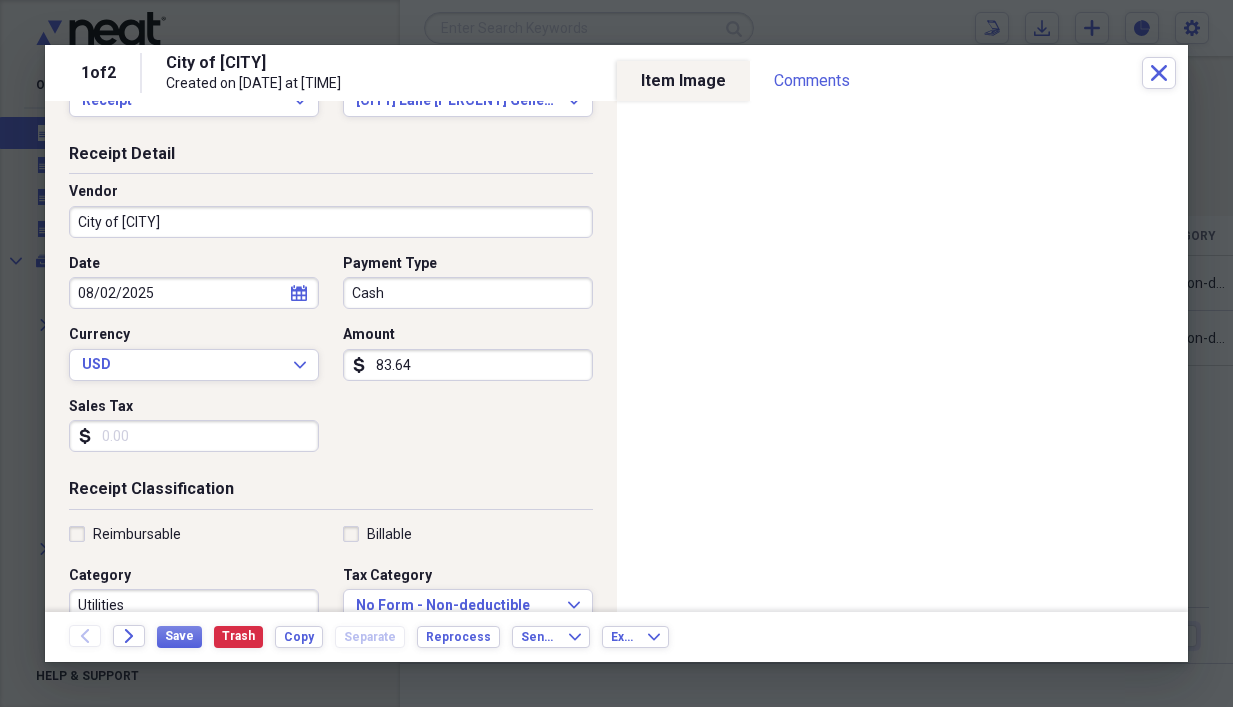 scroll, scrollTop: 200, scrollLeft: 0, axis: vertical 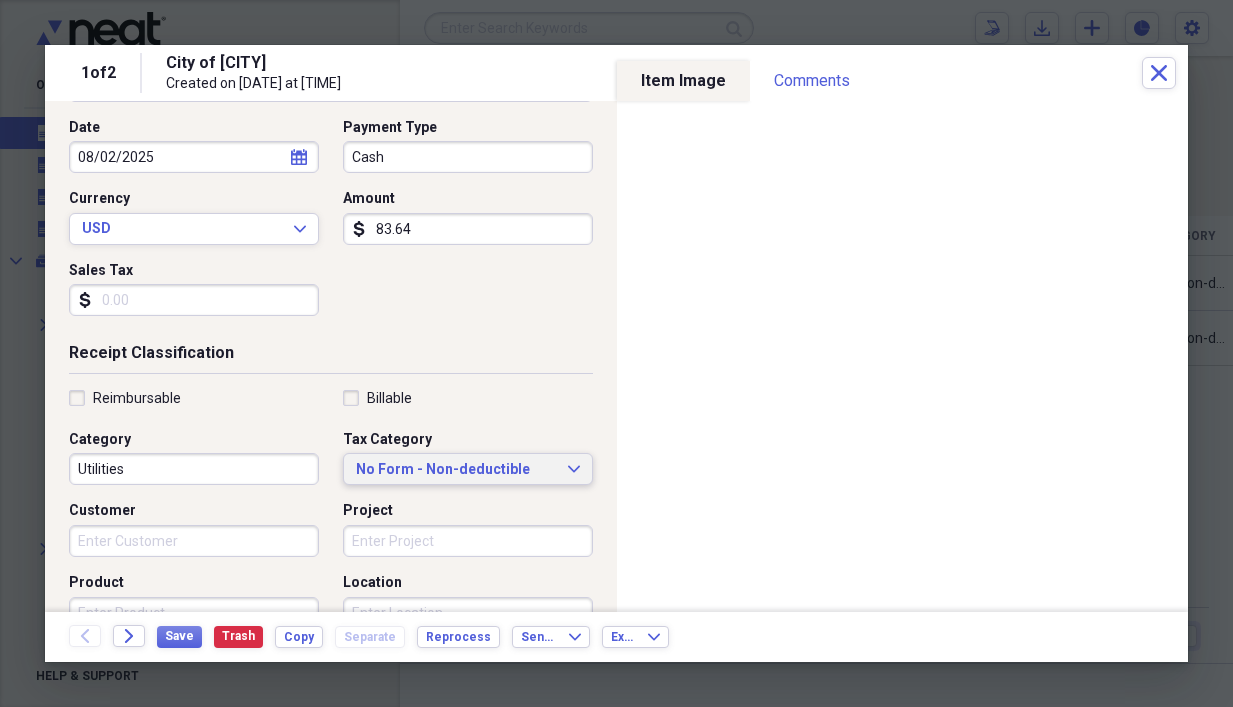 click on "No Form - Non-deductible" at bounding box center [456, 470] 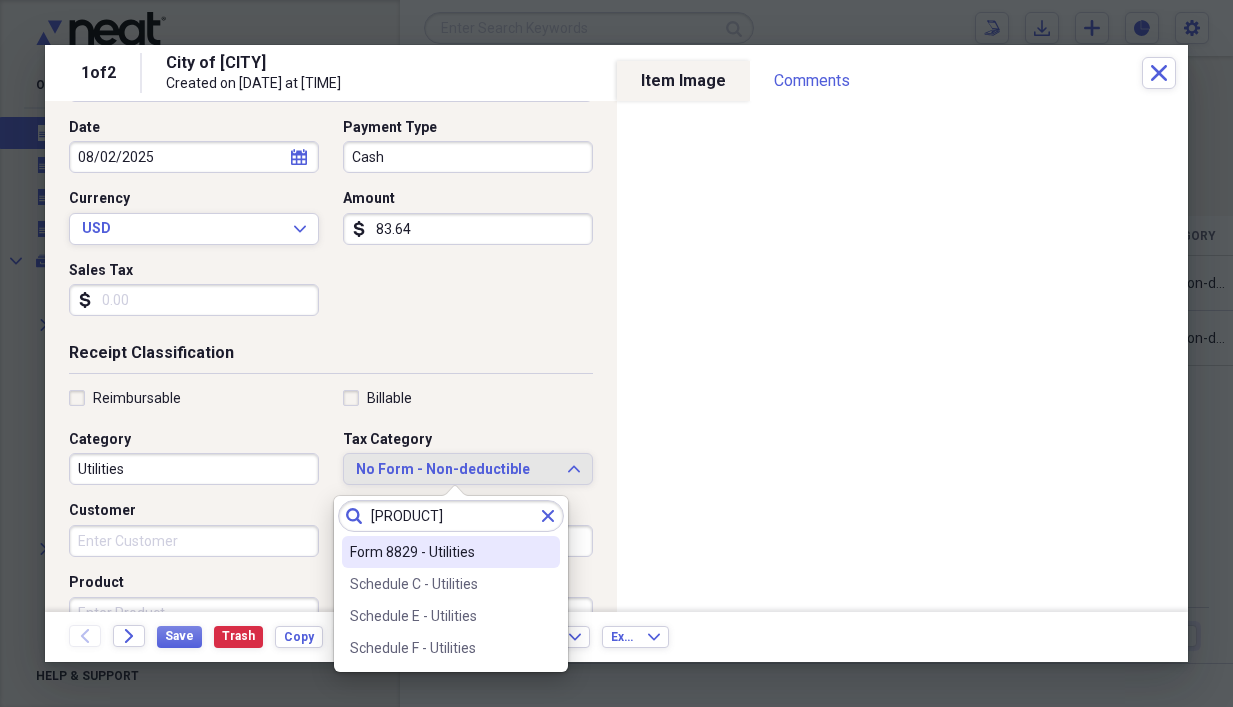 type on "[PRODUCT]" 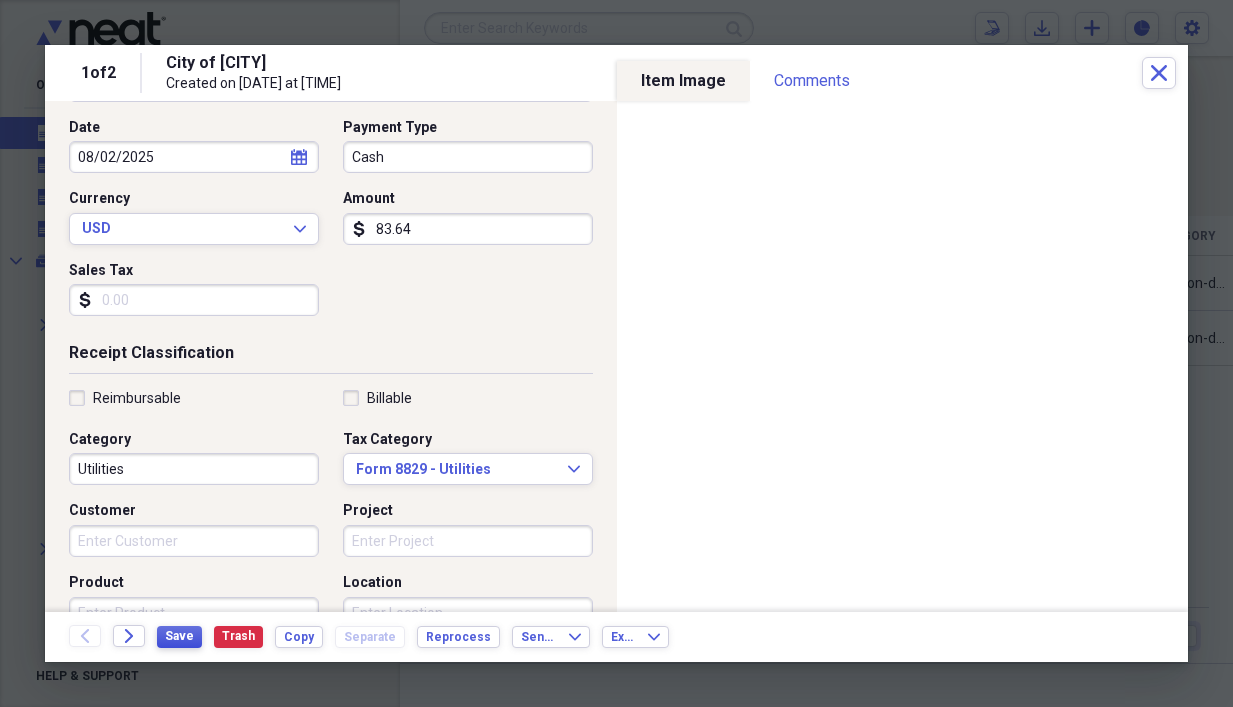click on "Save" at bounding box center (179, 636) 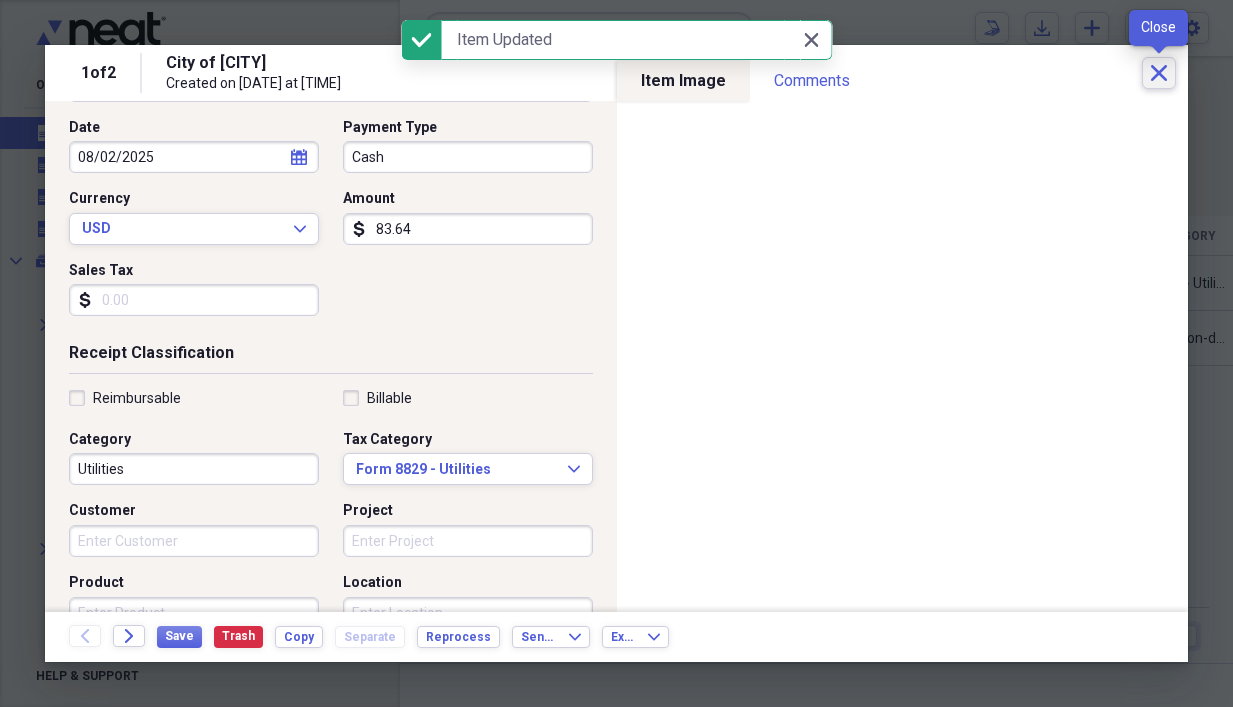 click on "Close" at bounding box center (1159, 73) 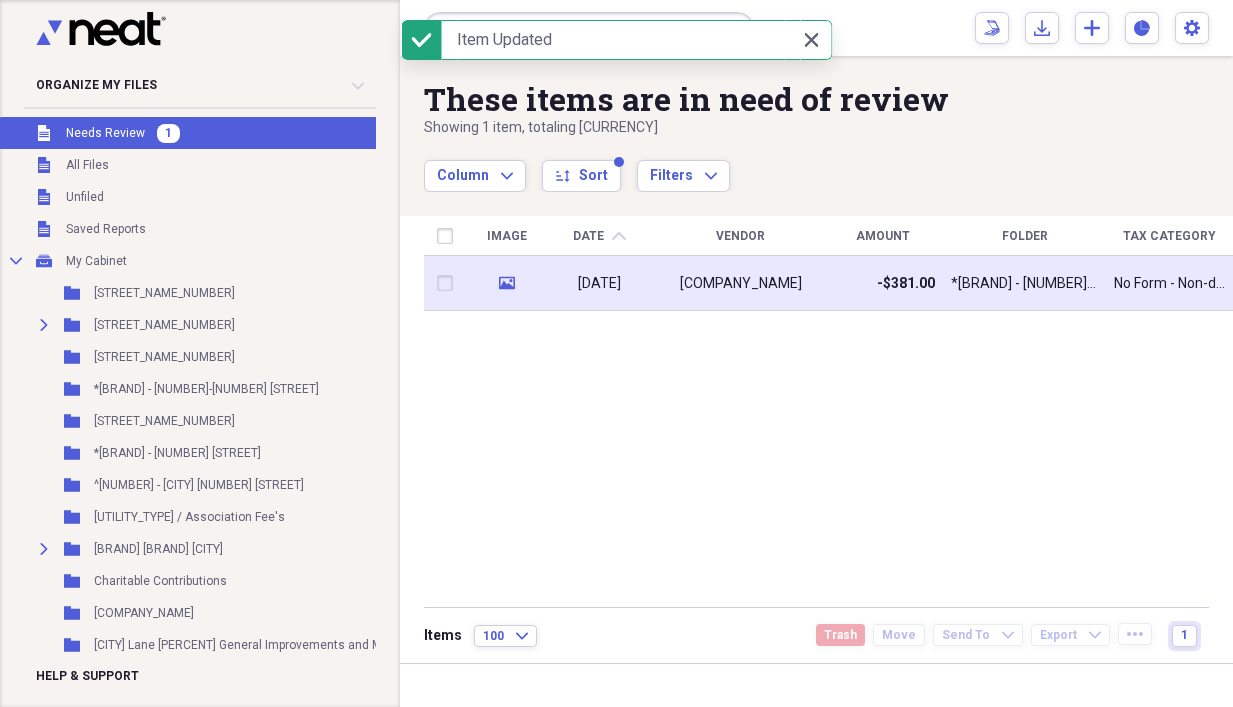 click on "[DATE]" at bounding box center [599, 284] 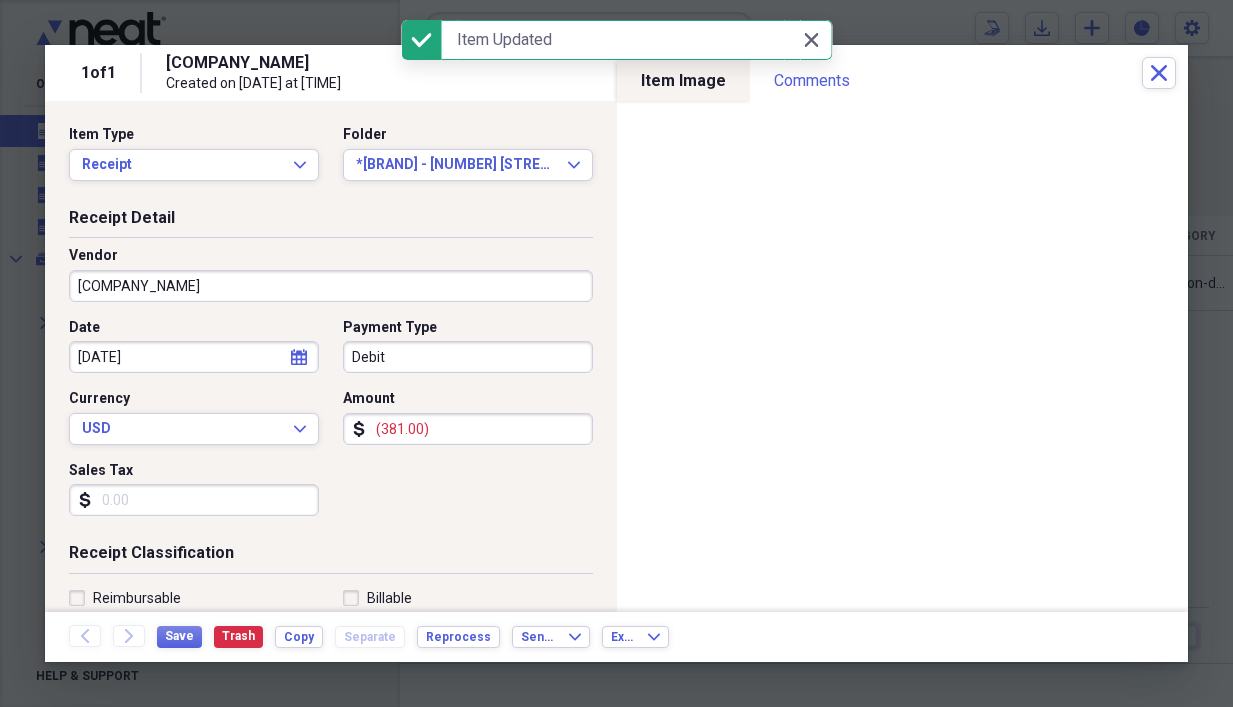 click on "[COMPANY_NAME]" at bounding box center [331, 286] 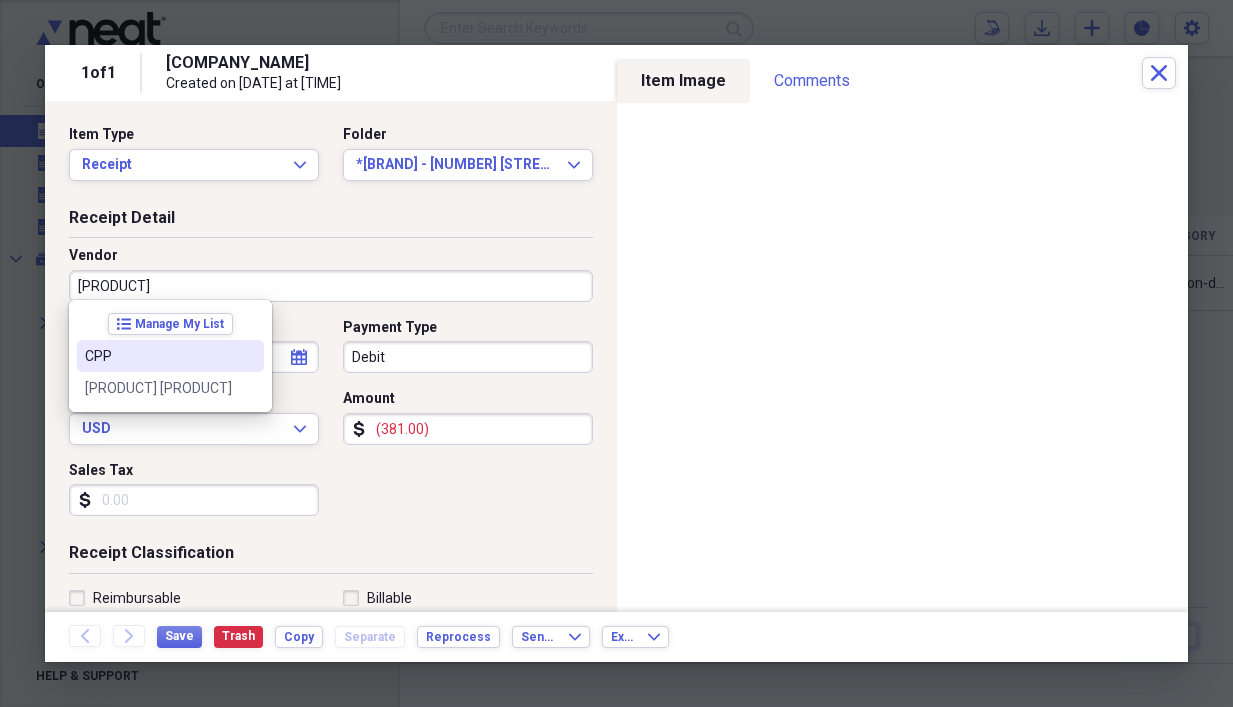 click on "CPP" at bounding box center [158, 356] 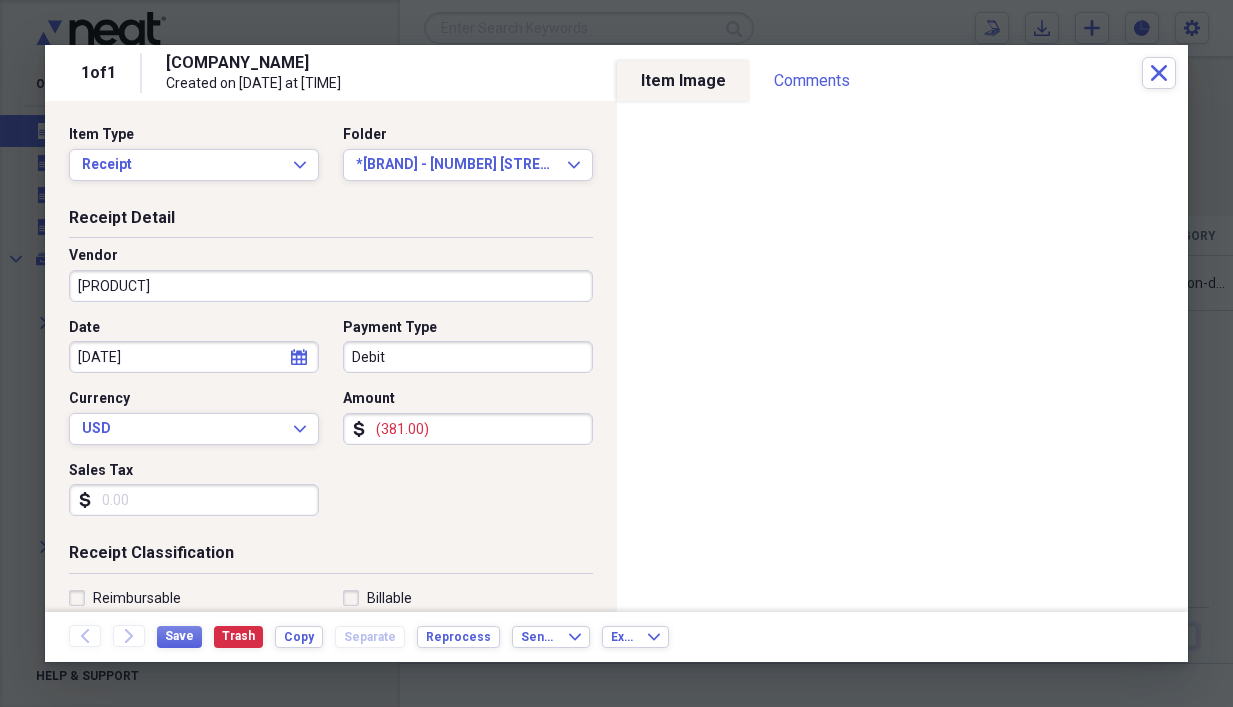 type on "CPP" 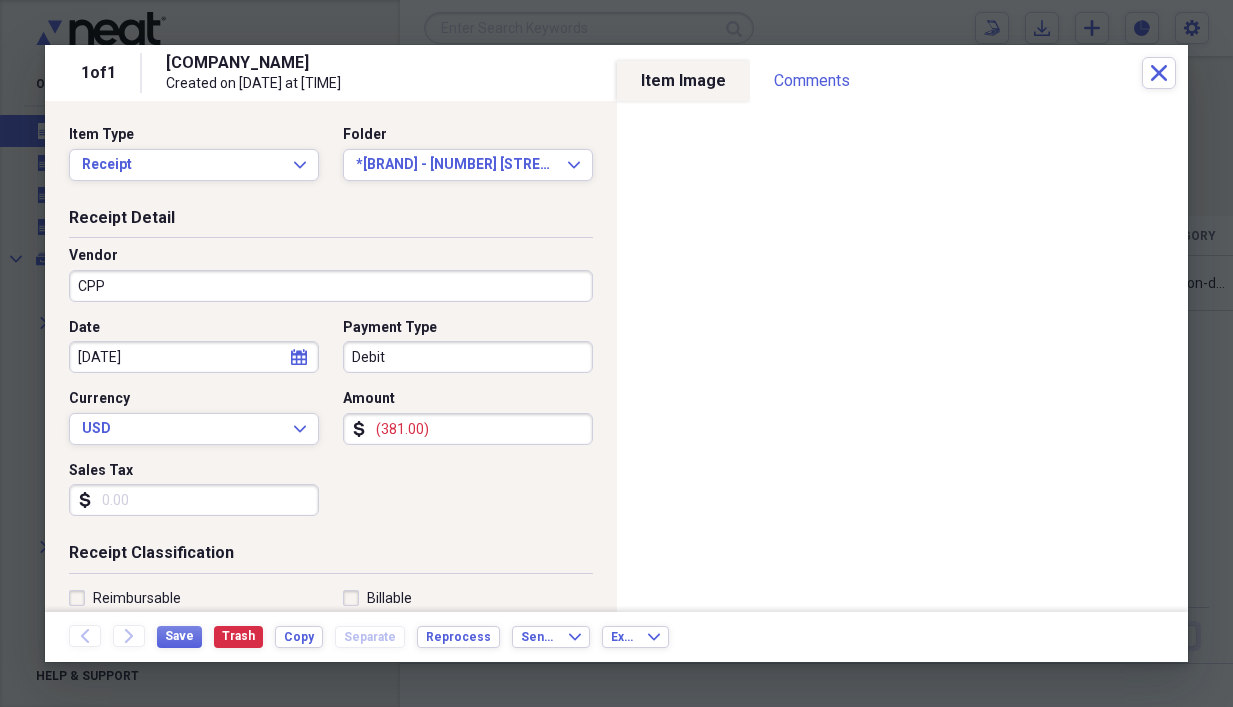 click on "(381.00)" at bounding box center [468, 429] 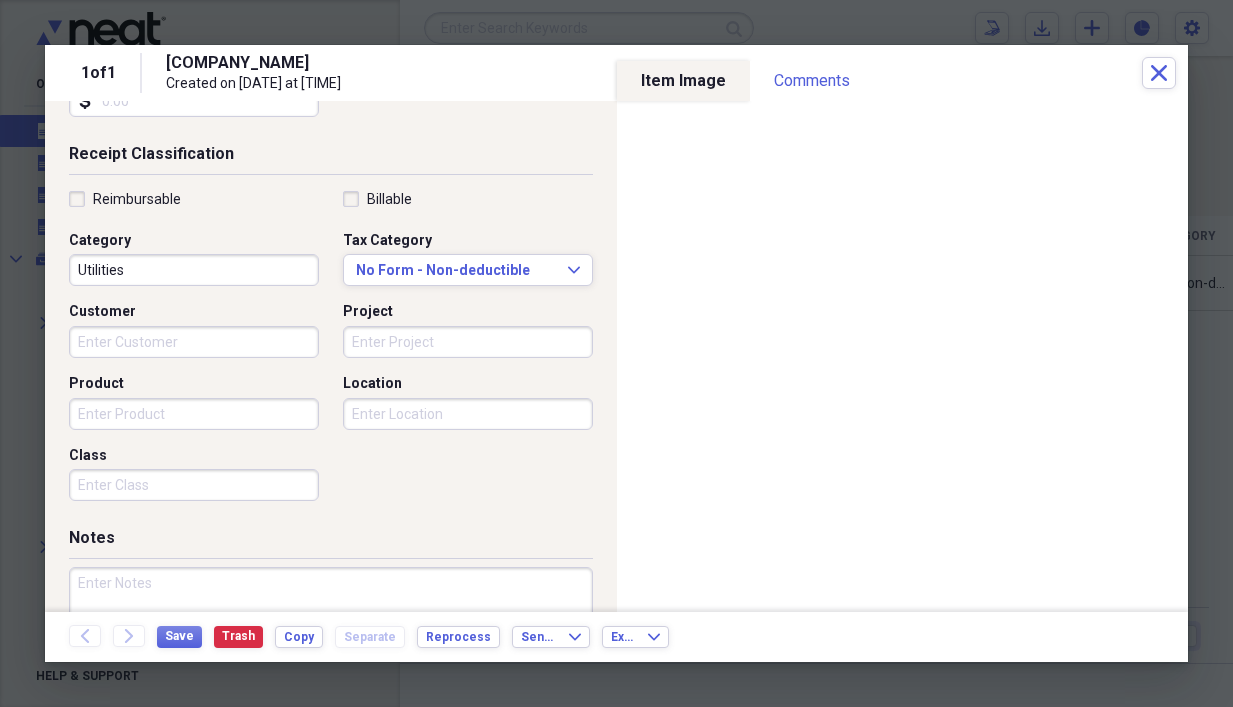 scroll, scrollTop: 400, scrollLeft: 0, axis: vertical 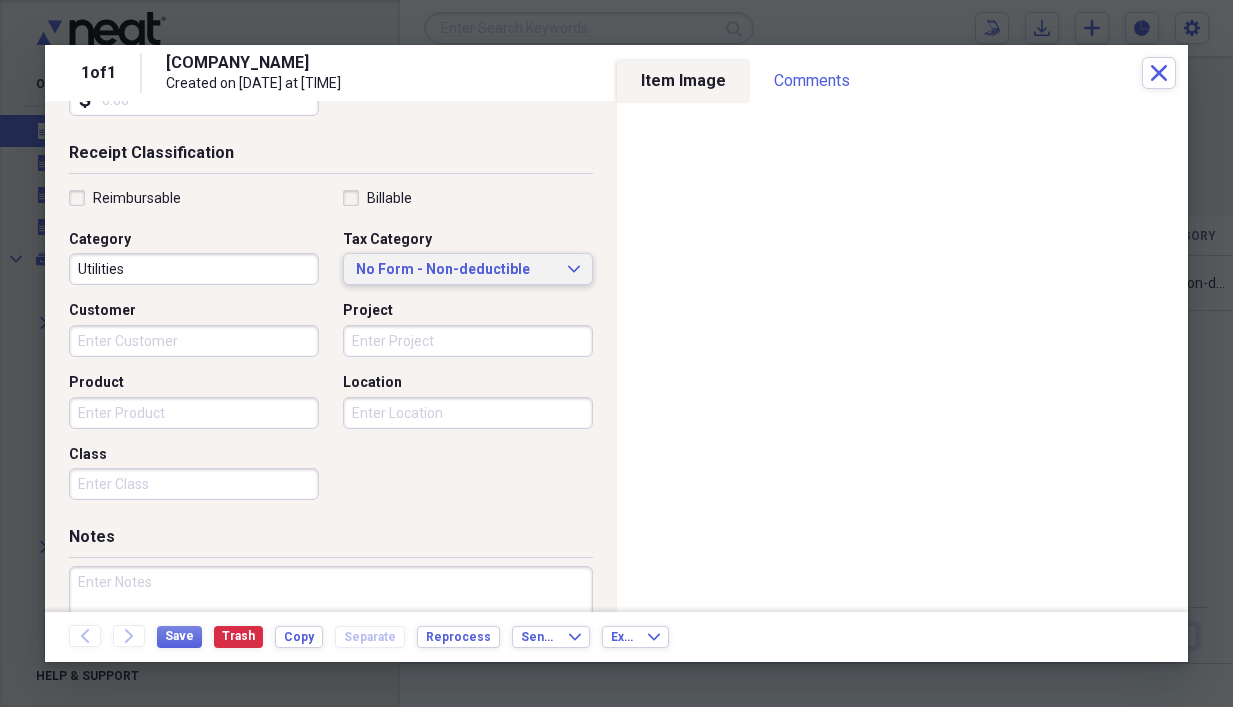 type on "69.54" 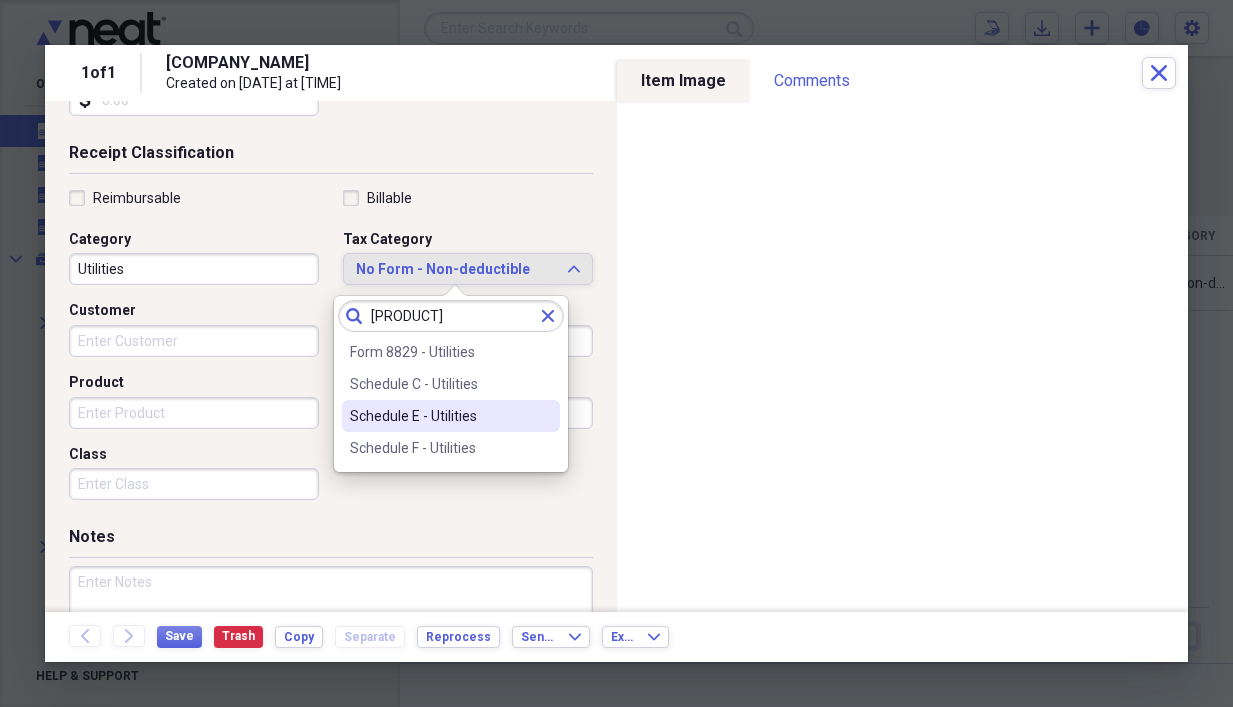 type on "[PRODUCT]" 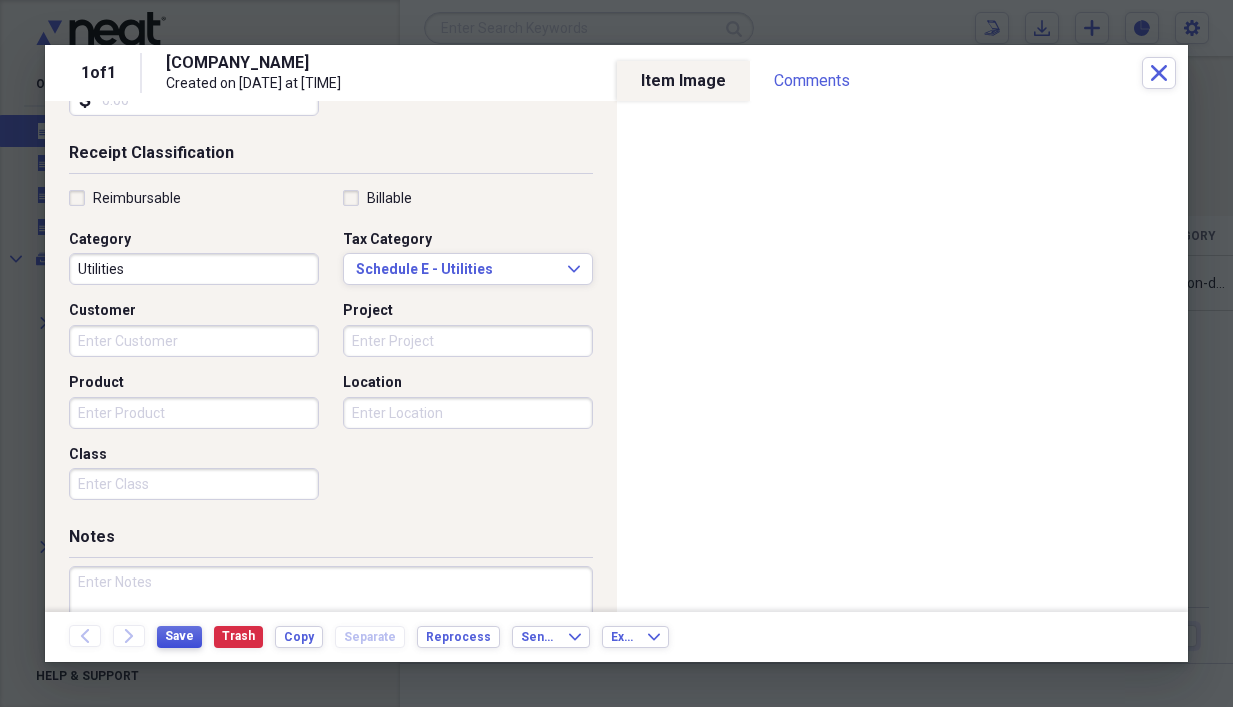 click on "Save" at bounding box center (179, 637) 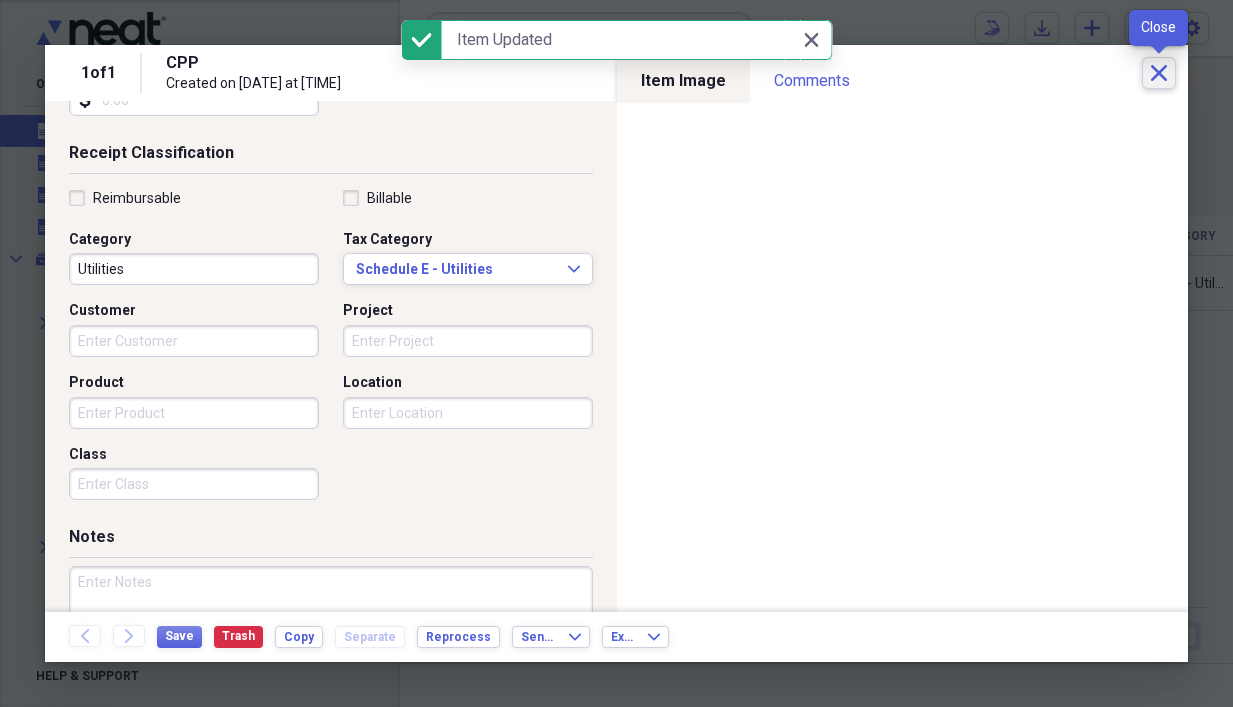 click on "Close" at bounding box center [1159, 73] 